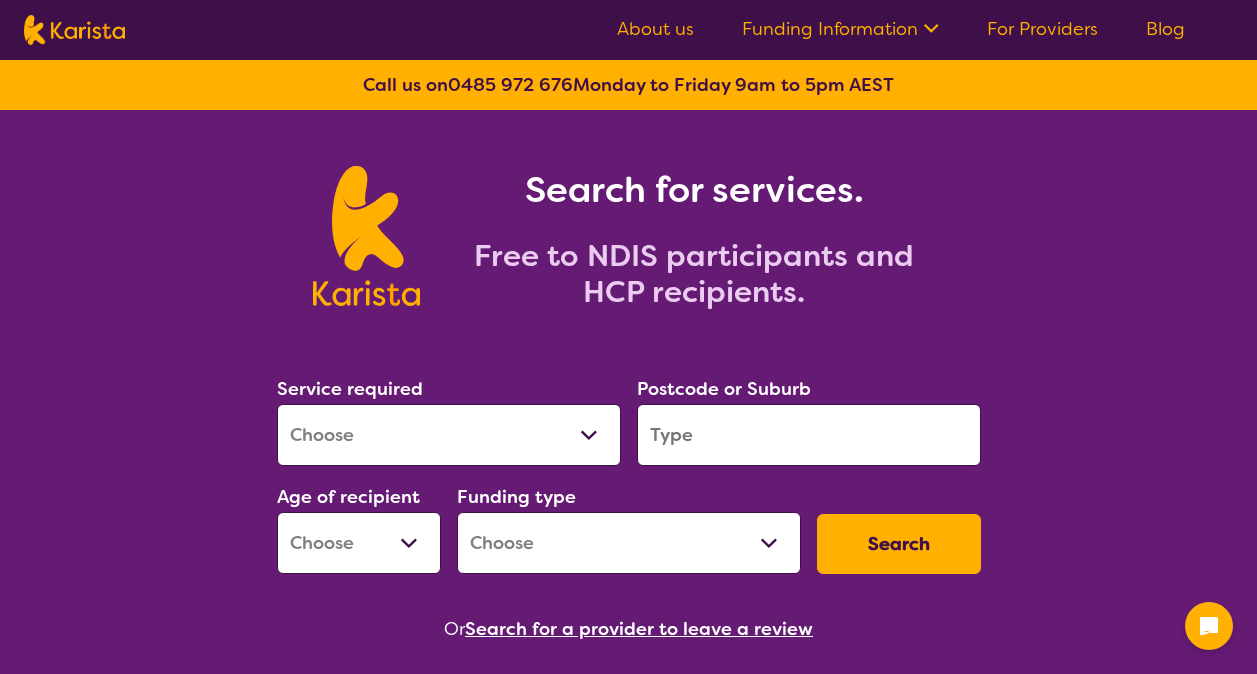 scroll, scrollTop: 0, scrollLeft: 0, axis: both 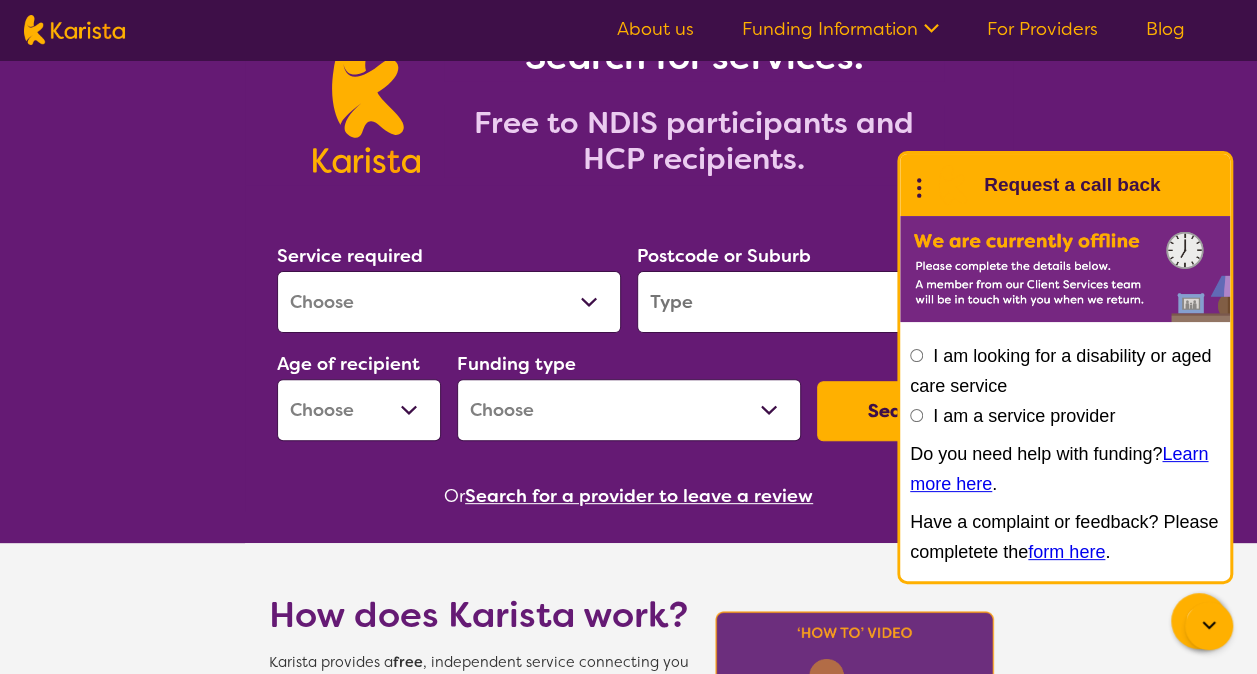 click on "Allied Health Assistant Assessment (ADHD or Autism) Behaviour support Counselling Dietitian Domestic and home help Employment Support Exercise physiology Home Care Package Provider Key Worker NDIS Plan management NDIS Support Coordination Nursing services Occupational therapy Personal care Physiotherapy Podiatry Psychology Psychosocial Recovery Coach Respite Speech therapy Support worker Supported accommodation" at bounding box center (449, 302) 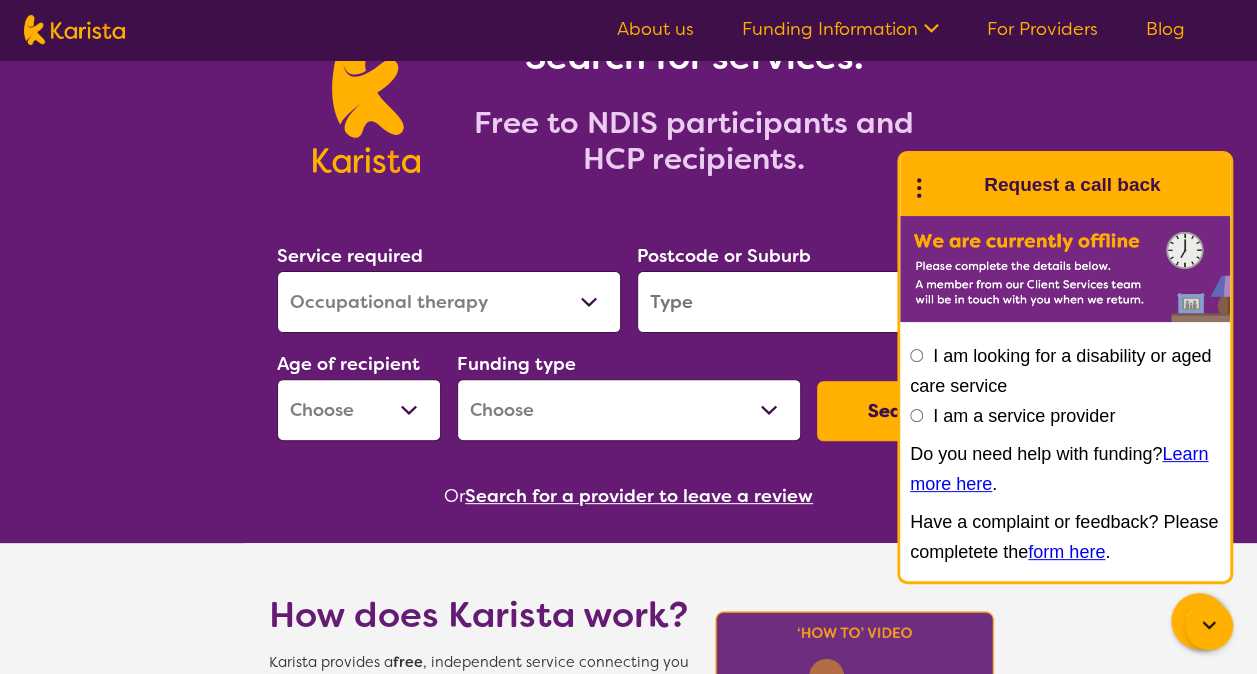 click on "Allied Health Assistant Assessment (ADHD or Autism) Behaviour support Counselling Dietitian Domestic and home help Employment Support Exercise physiology Home Care Package Provider Key Worker NDIS Plan management NDIS Support Coordination Nursing services Occupational therapy Personal care Physiotherapy Podiatry Psychology Psychosocial Recovery Coach Respite Speech therapy Support worker Supported accommodation" at bounding box center (449, 302) 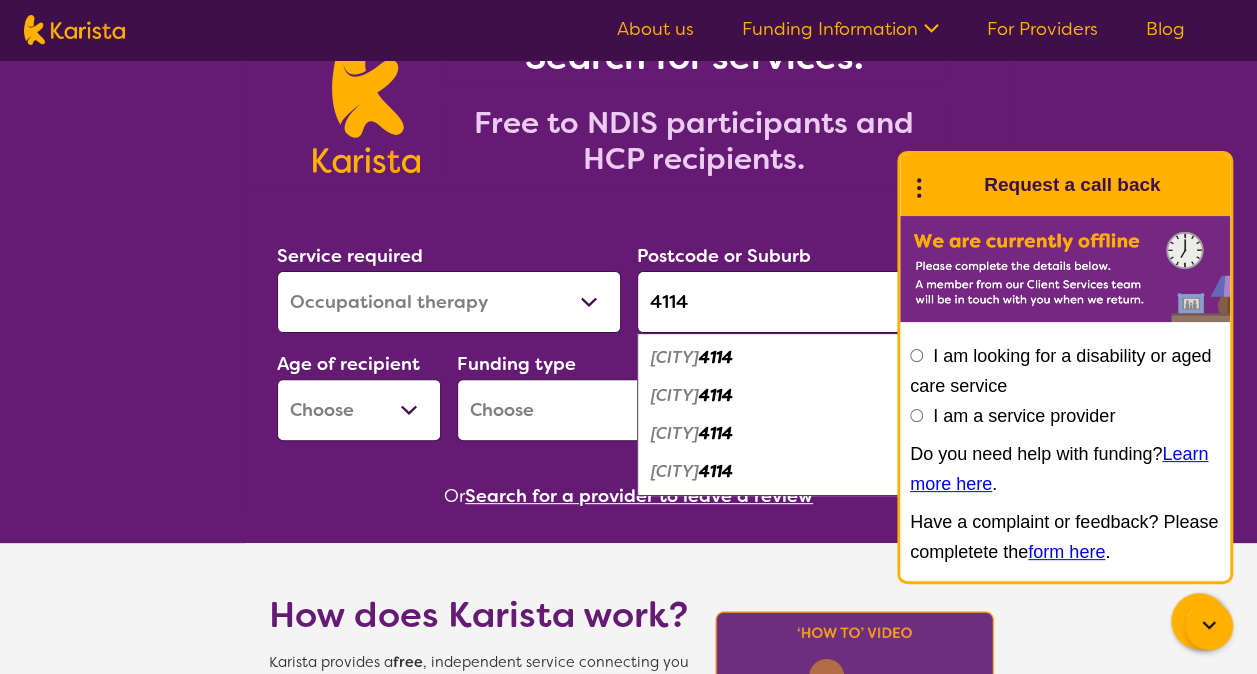 type on "4114" 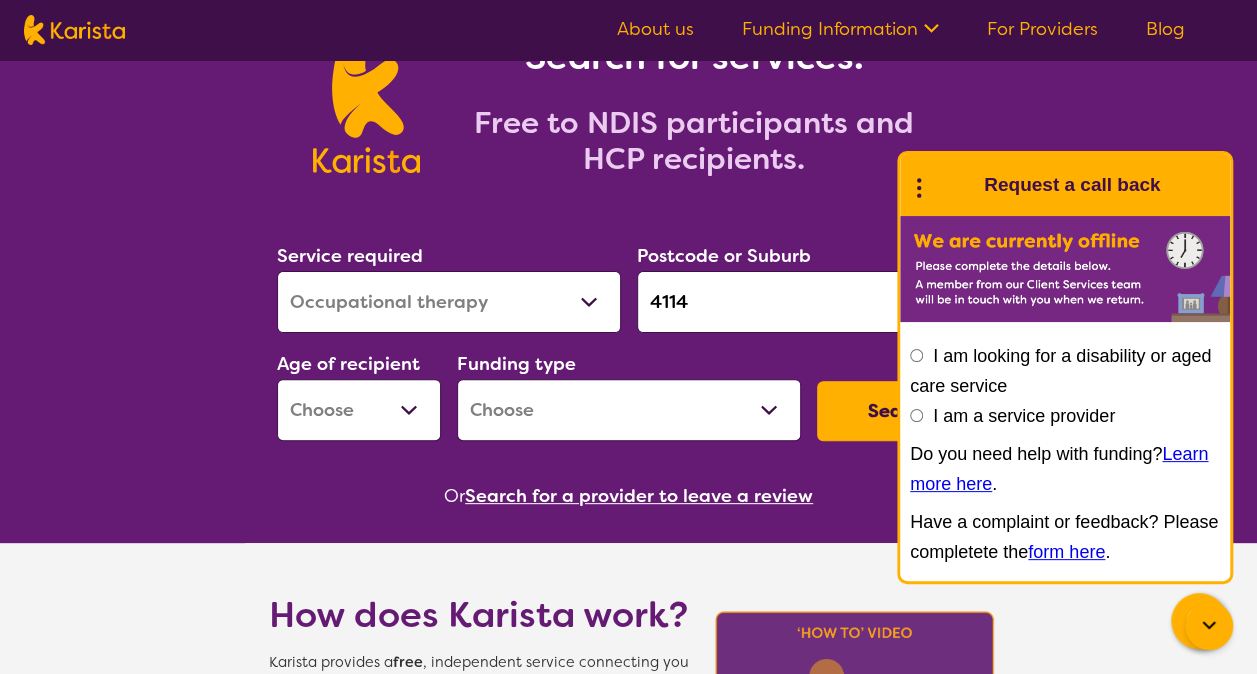 click on "Early Childhood - 0 to 9 Child - 10 to 11 Adolescent - 12 to 17 Adult - 18 to 64 Aged - 65+" at bounding box center (359, 410) 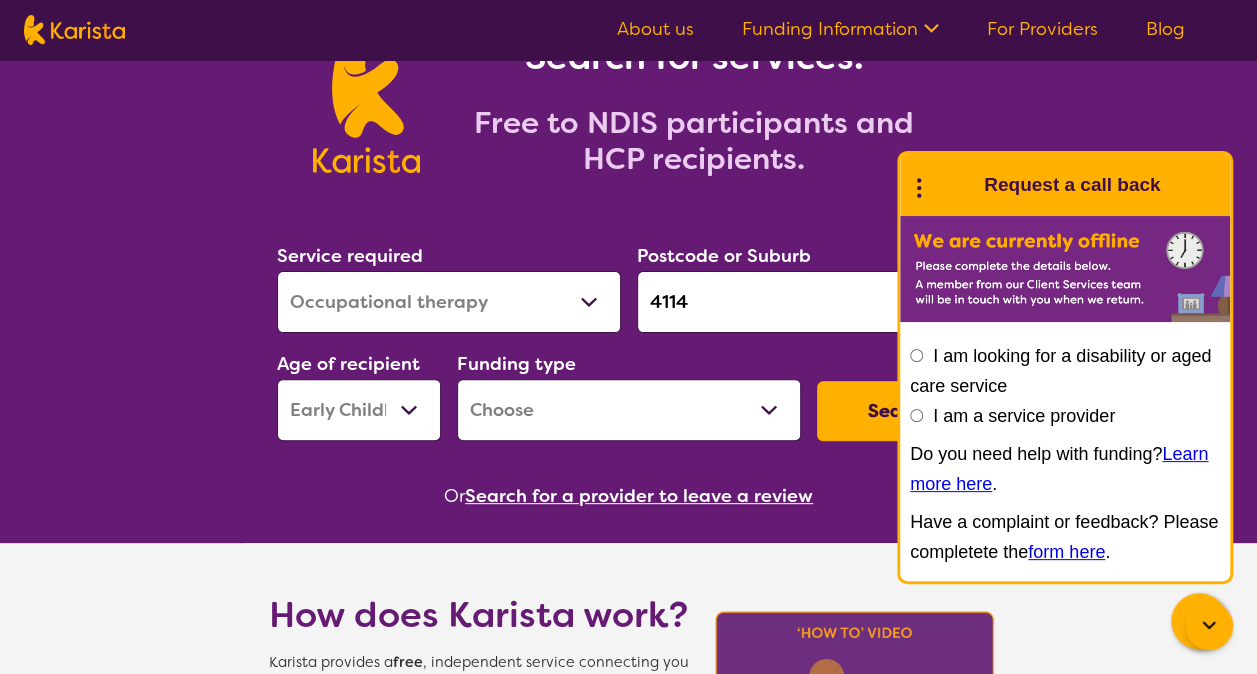 click on "Early Childhood - 0 to 9 Child - 10 to 11 Adolescent - 12 to 17 Adult - 18 to 64 Aged - 65+" at bounding box center (359, 410) 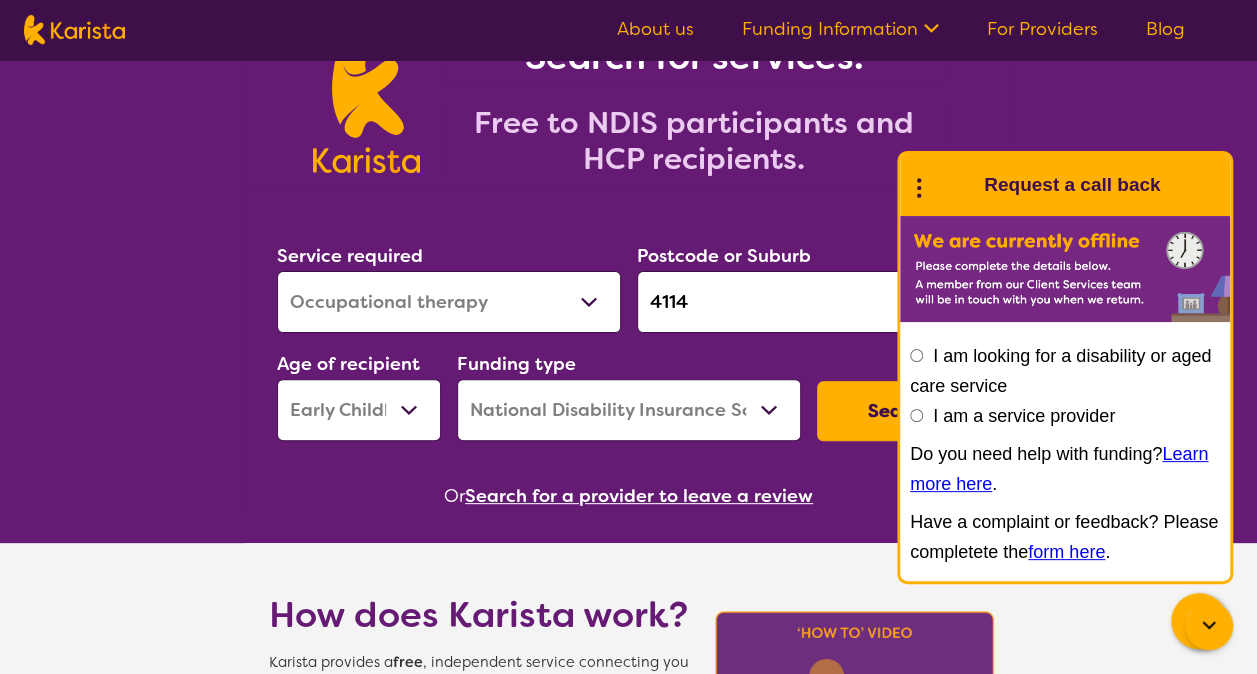 click on "Home Care Package (HCP) National Disability Insurance Scheme (NDIS) I don't know" at bounding box center [629, 410] 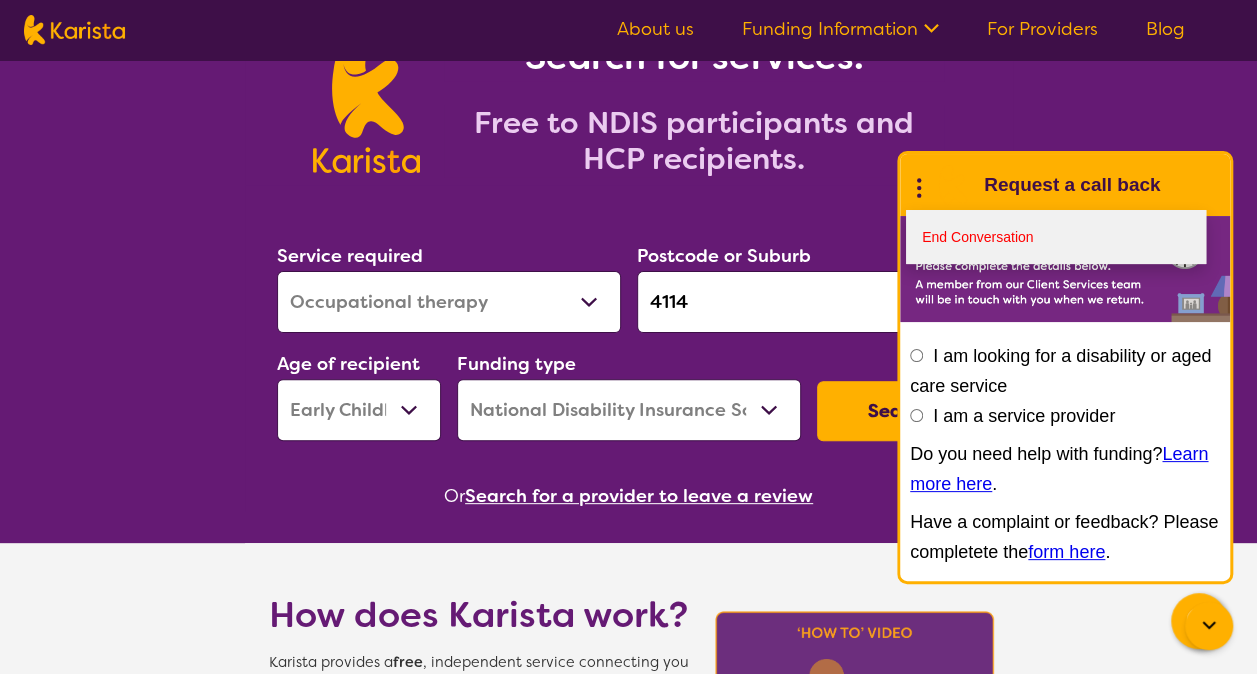 click on "End Conversation" at bounding box center [1056, 237] 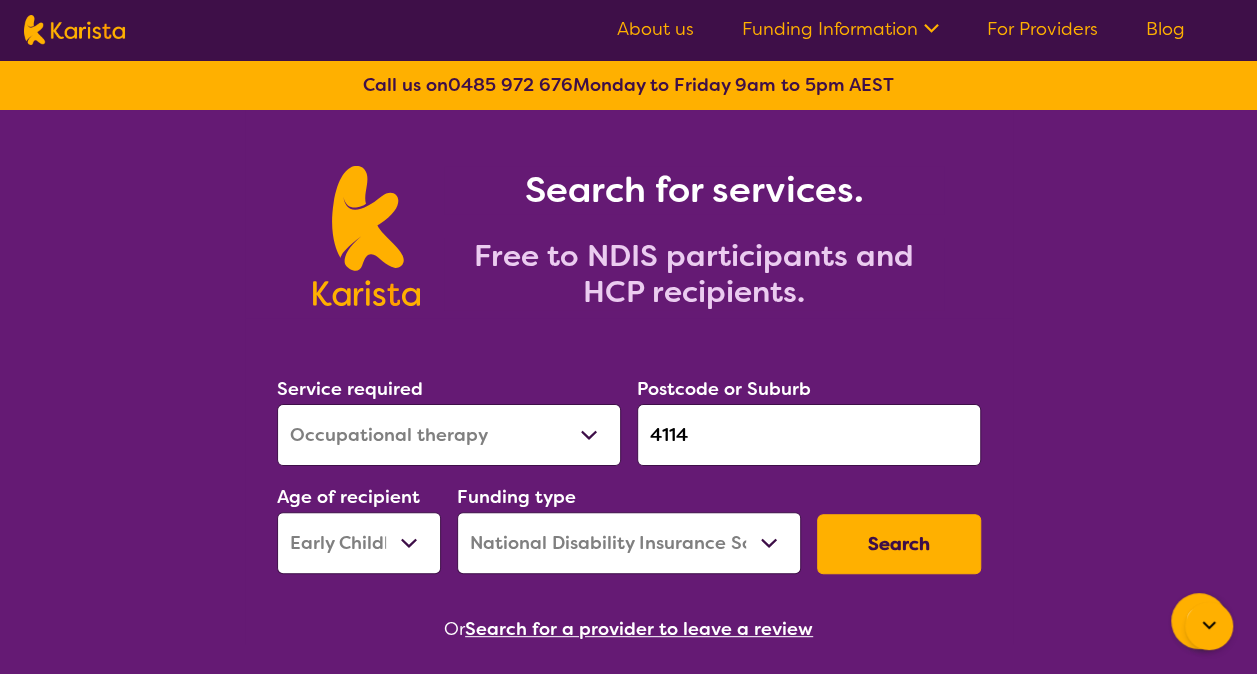 click on "Search" at bounding box center (899, 544) 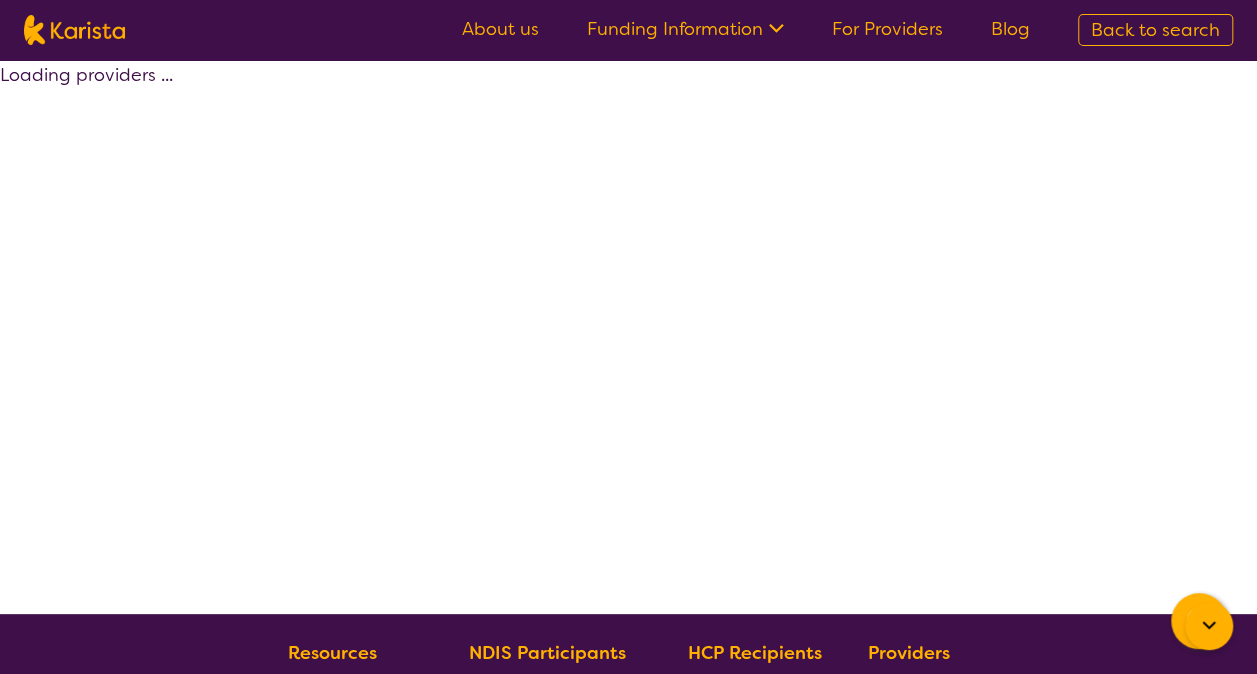 select on "by_score" 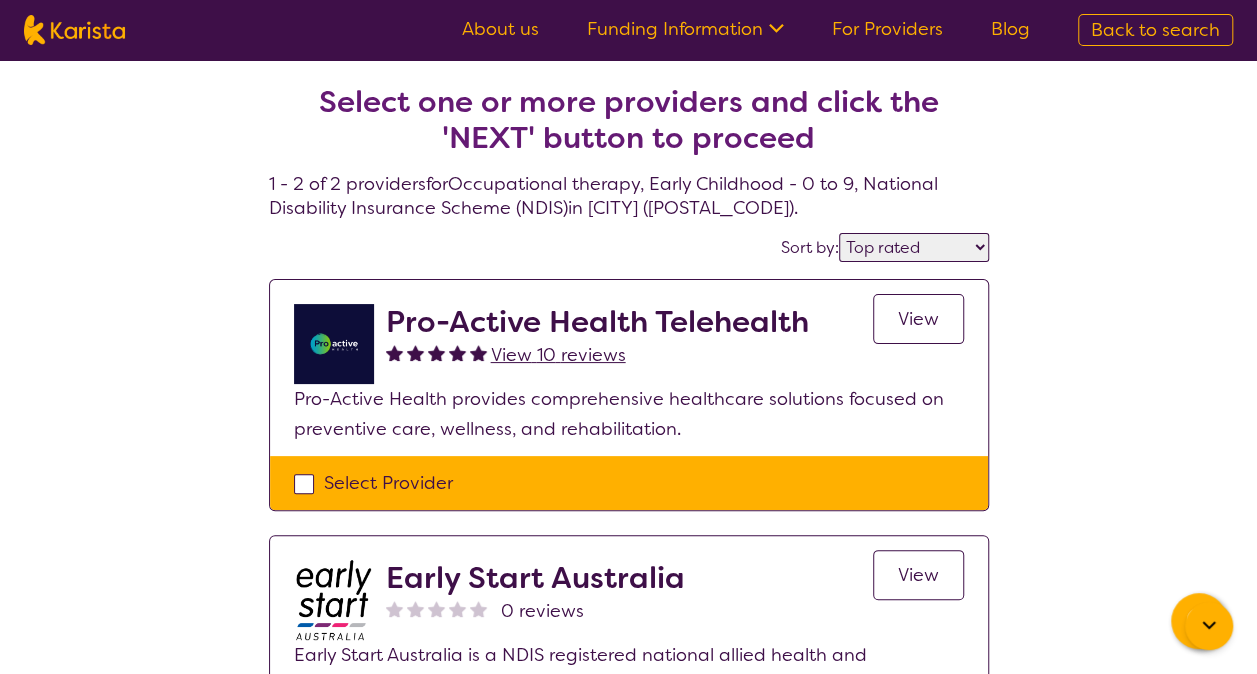 click on "View   10   reviews" at bounding box center [558, 355] 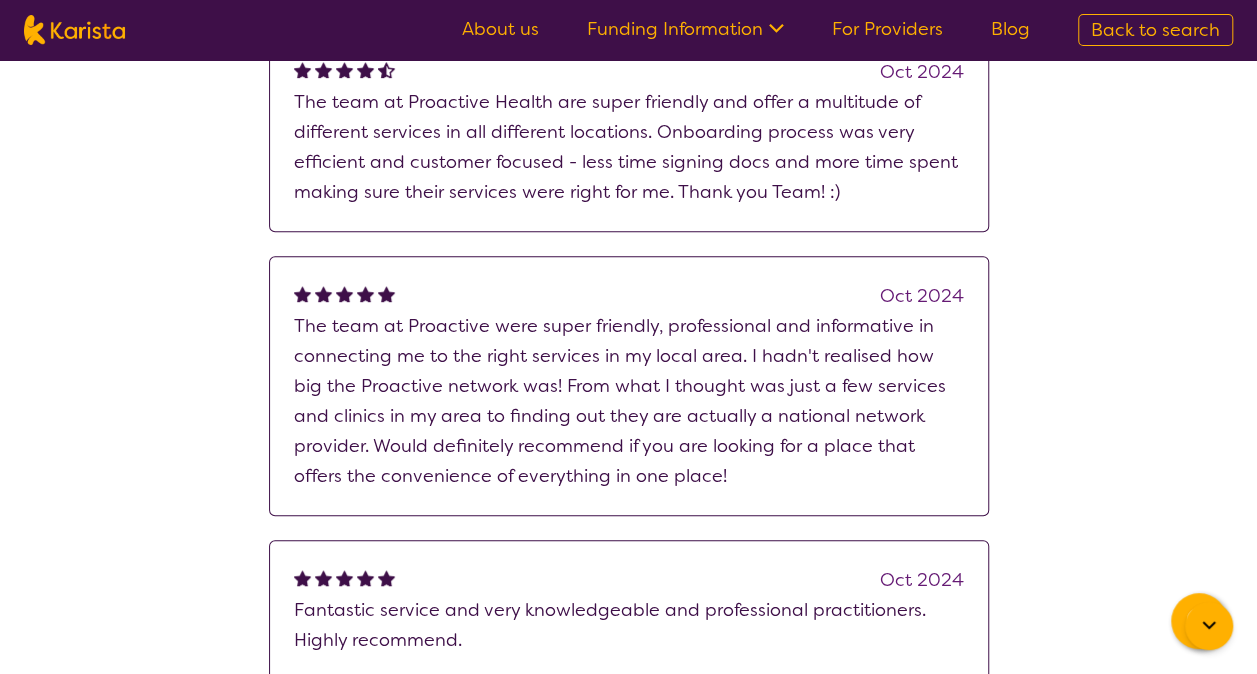 scroll, scrollTop: 440, scrollLeft: 0, axis: vertical 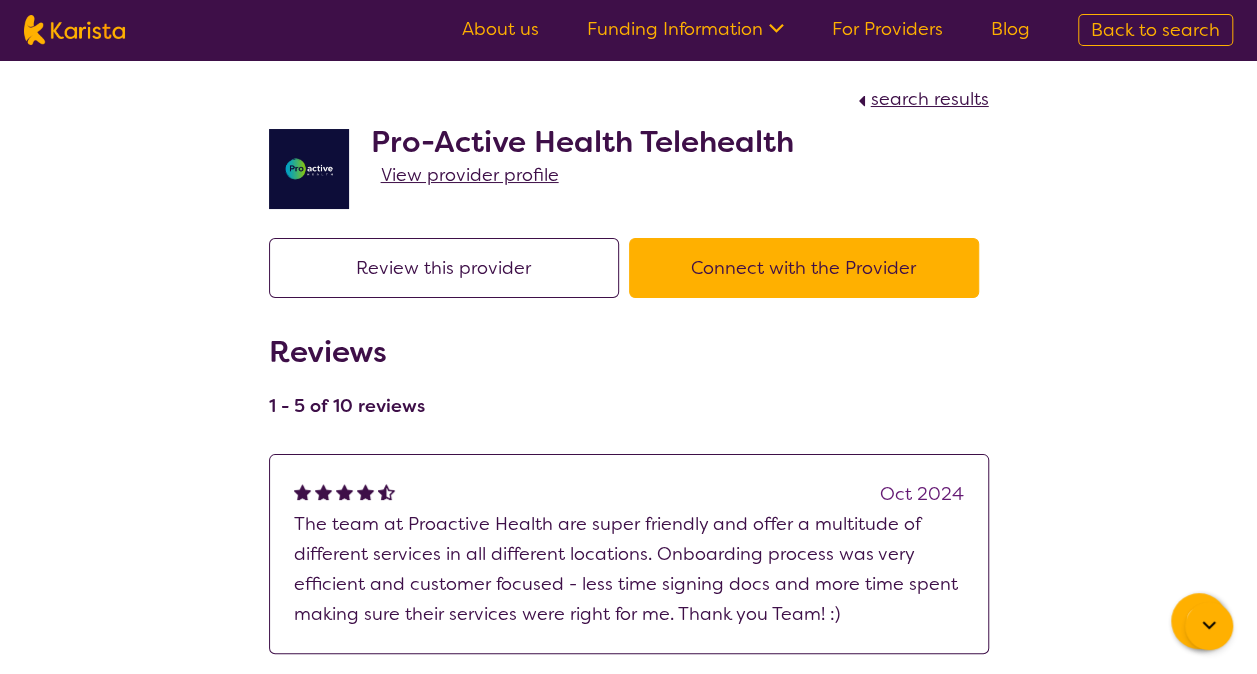 click on "Connect with the Provider" at bounding box center (804, 268) 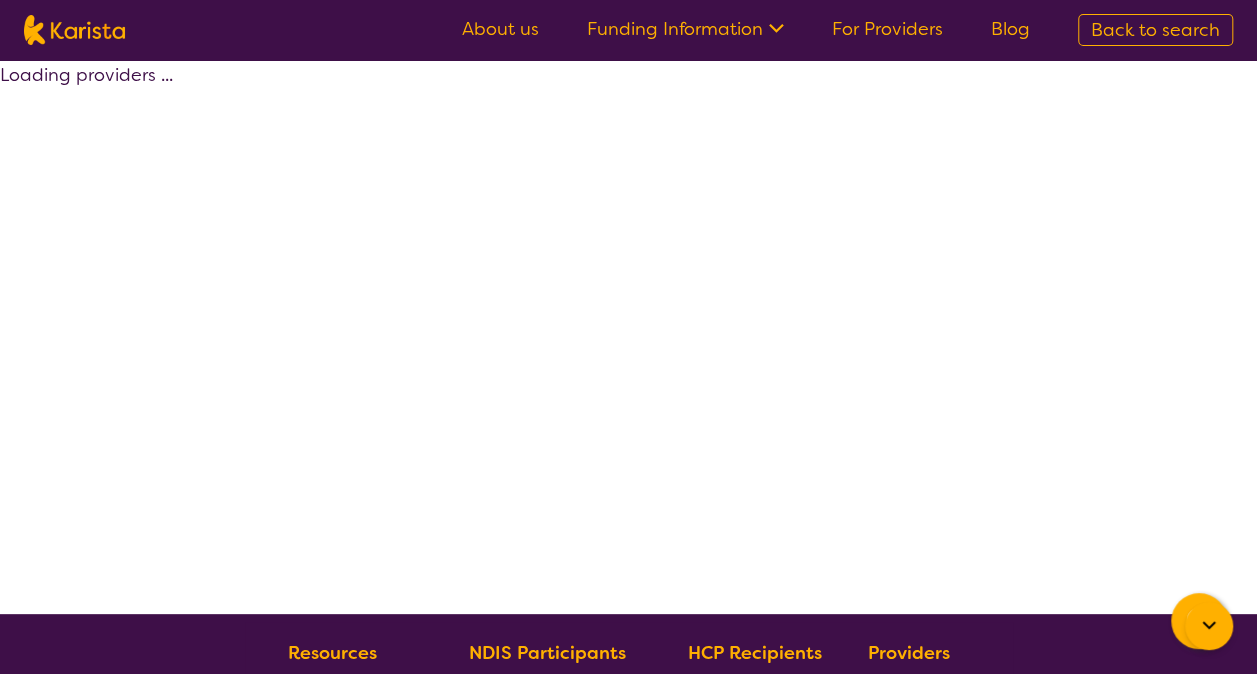select on "by_score" 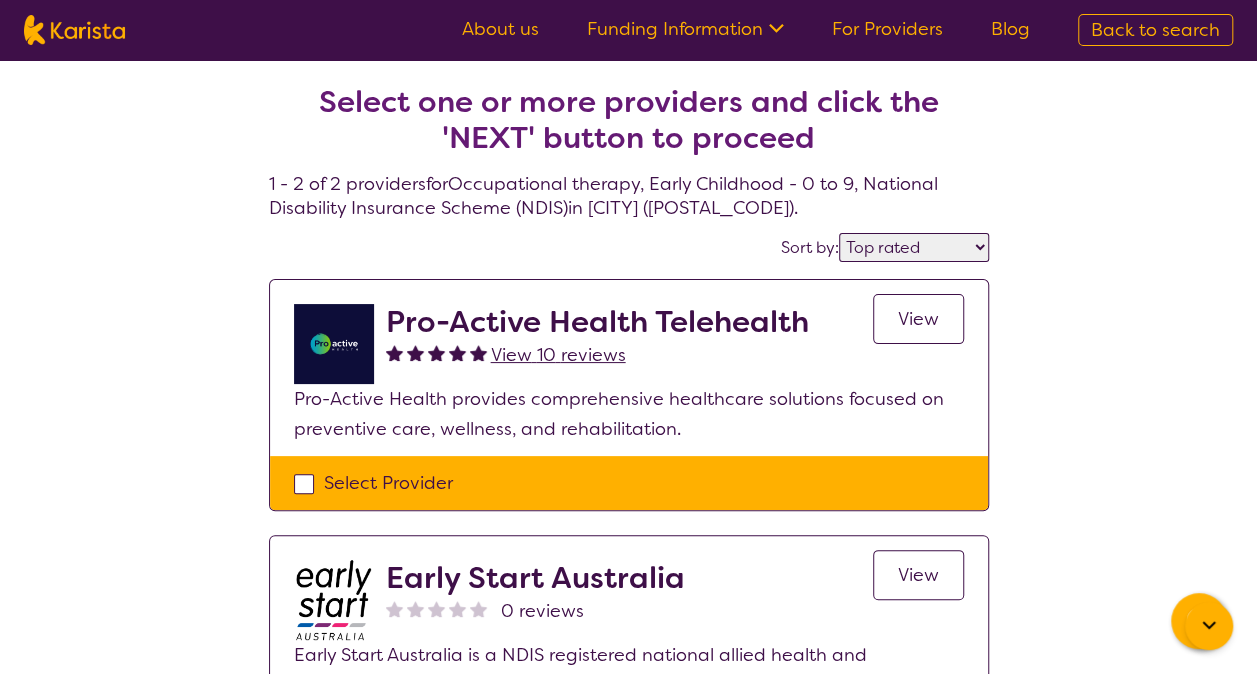 select on "Occupational therapy" 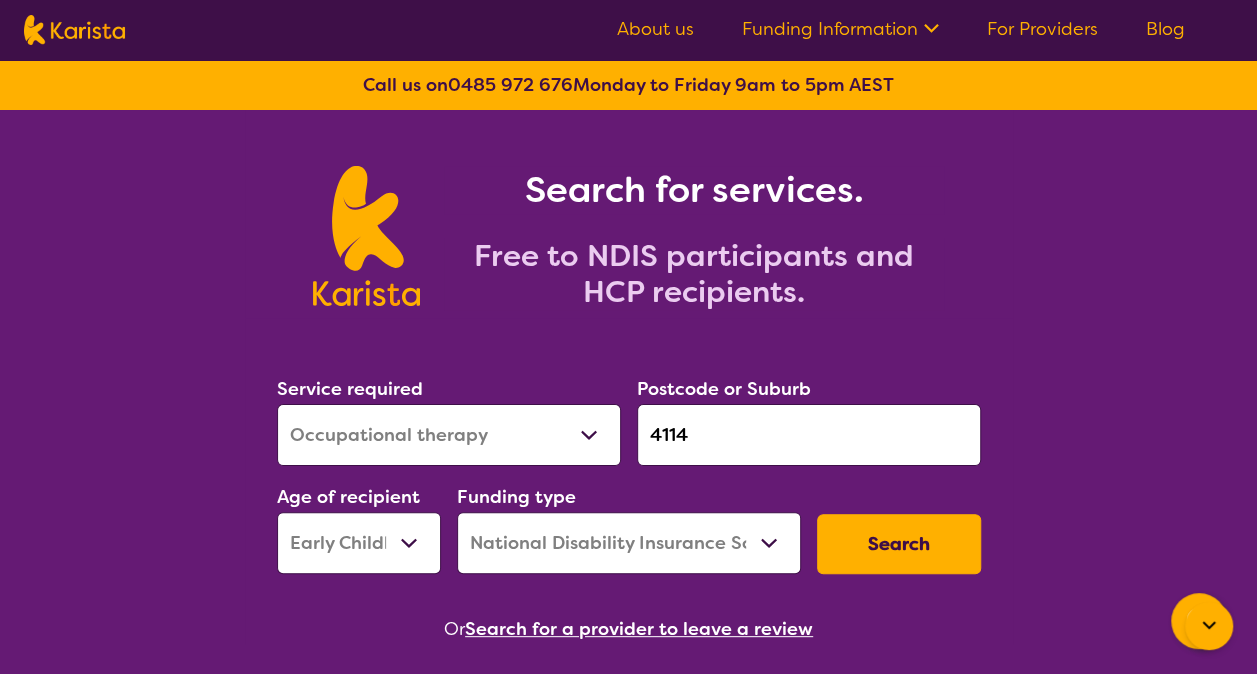 scroll, scrollTop: 133, scrollLeft: 0, axis: vertical 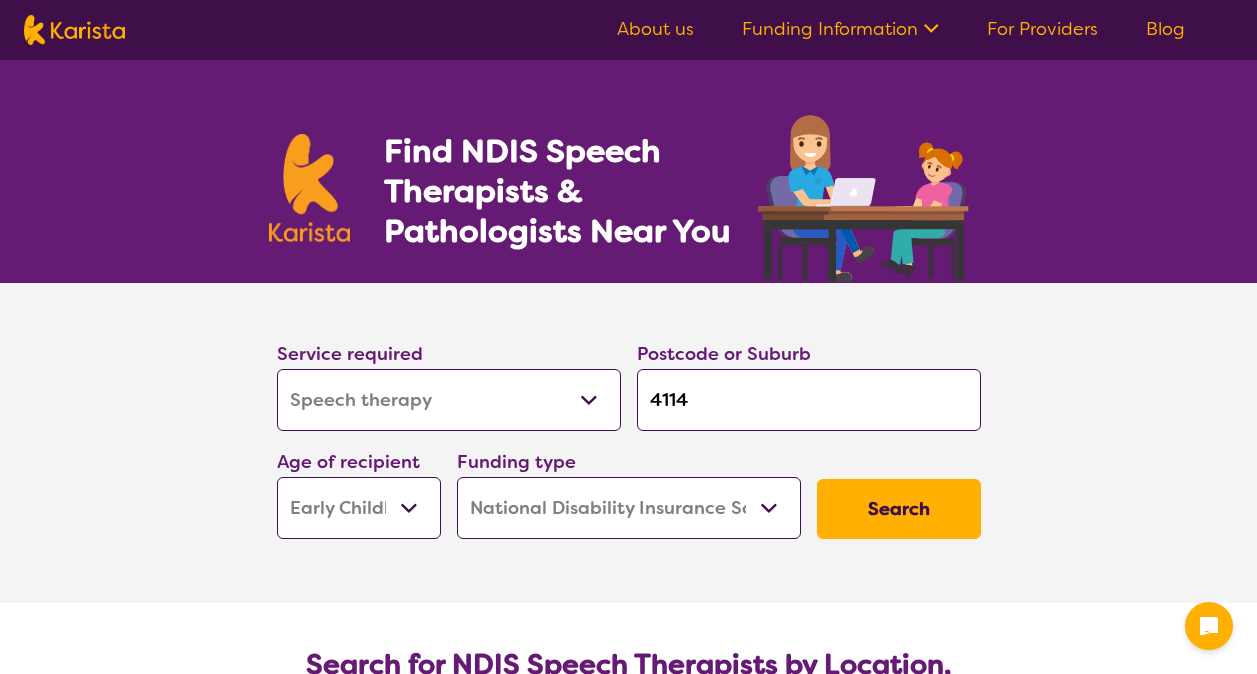 select on "Speech therapy" 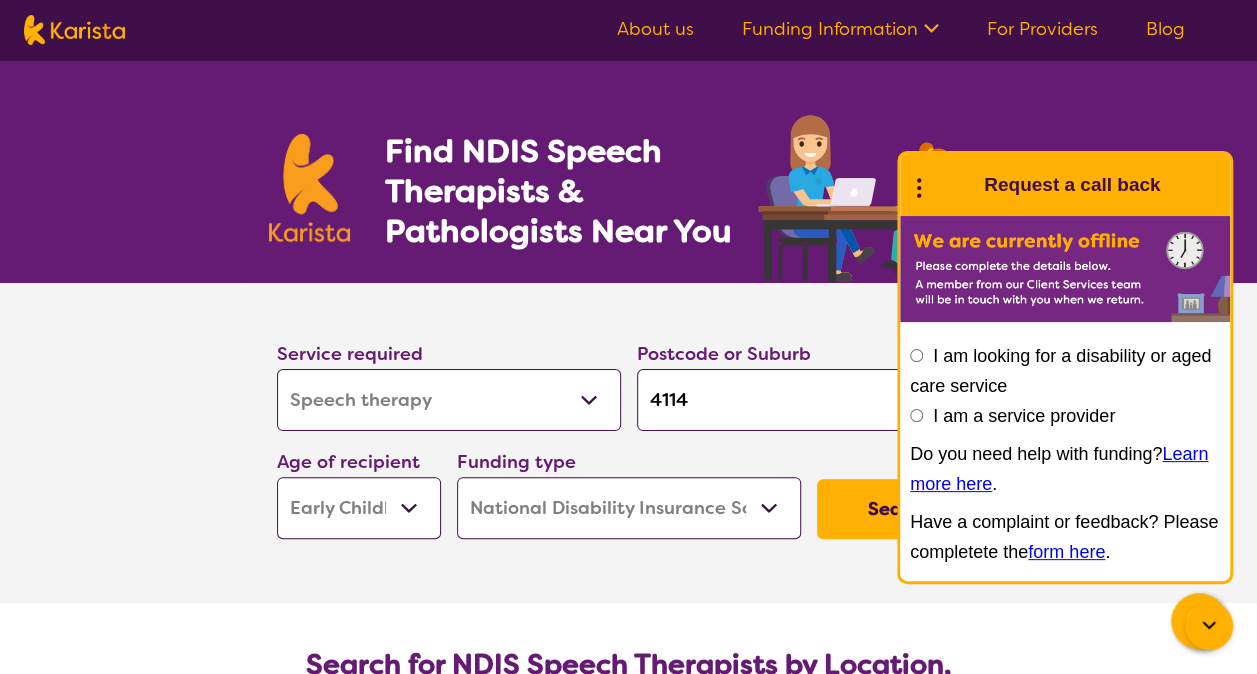 click on "Find NDIS Speech Therapists & Pathologists Near You" at bounding box center (629, 171) 